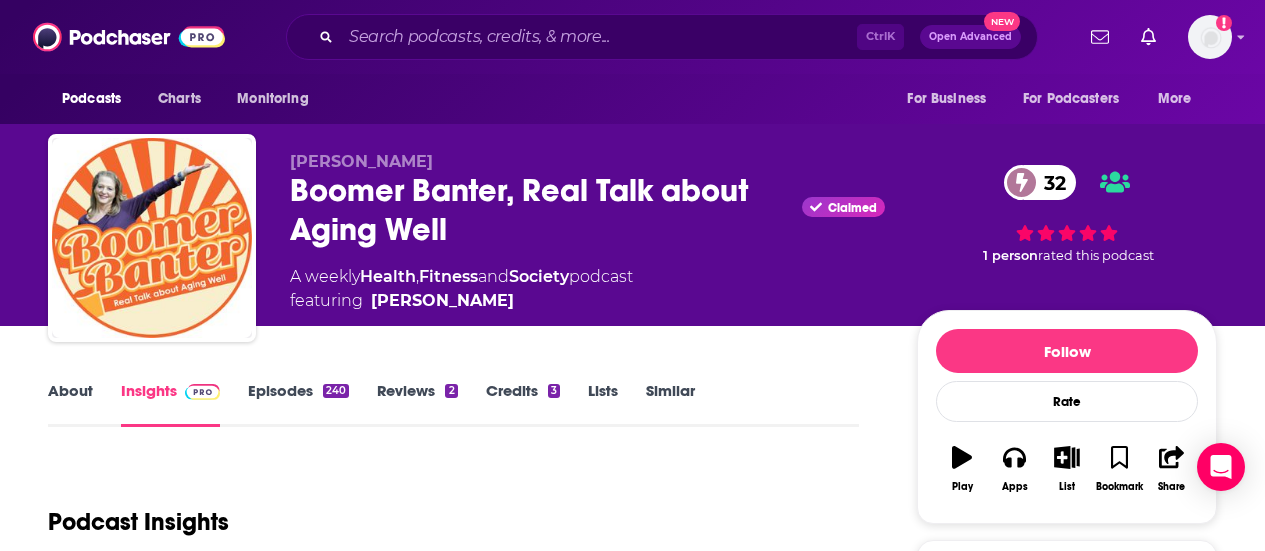 scroll, scrollTop: 0, scrollLeft: 0, axis: both 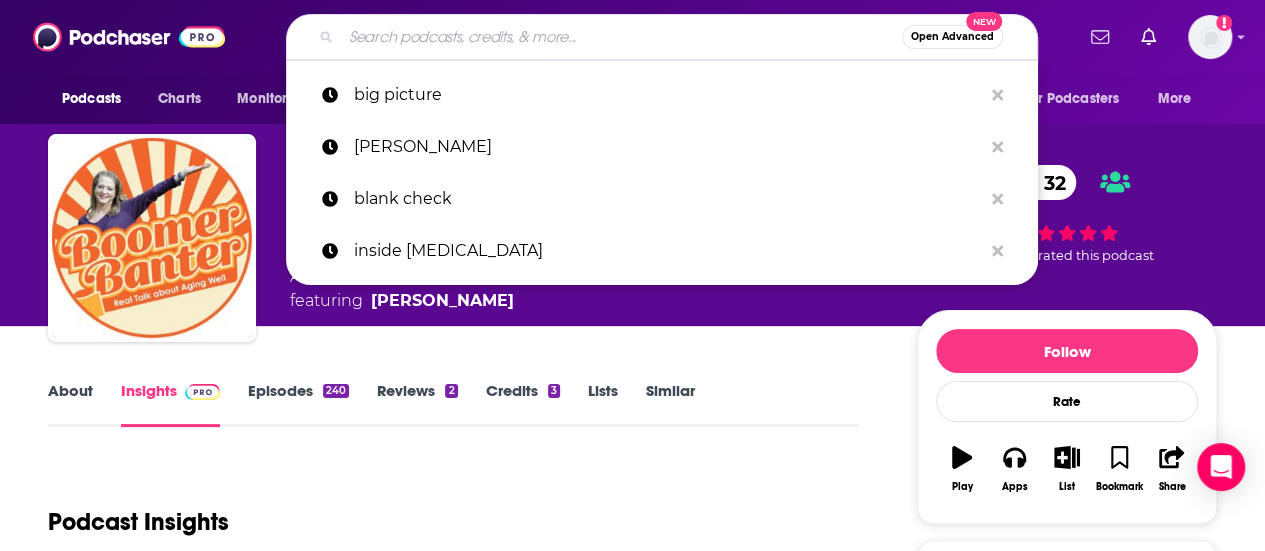 click at bounding box center [621, 37] 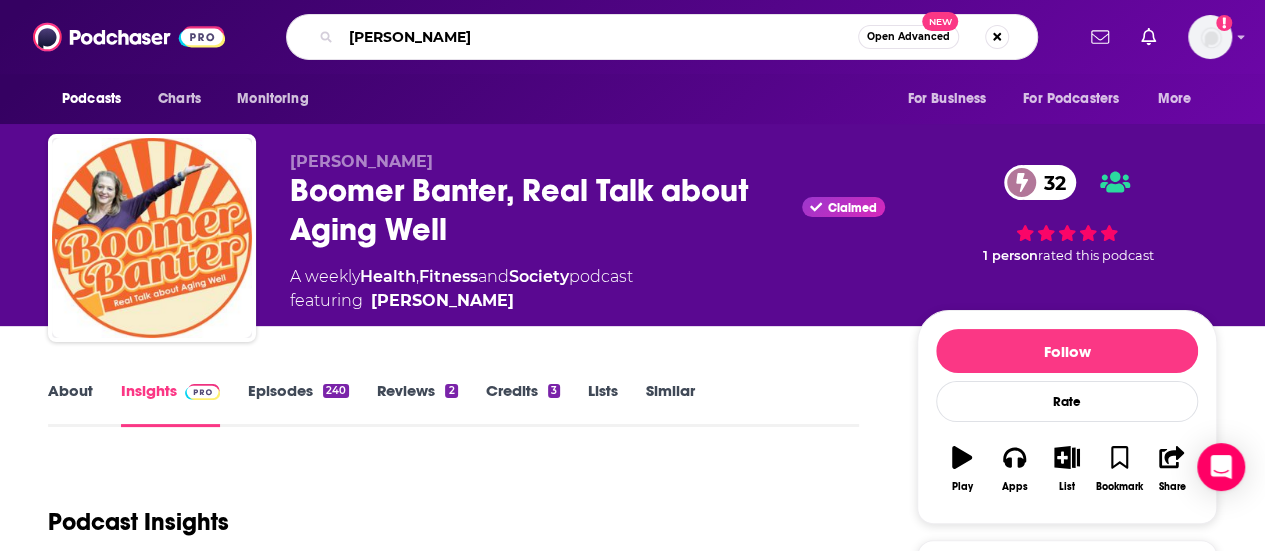 type on "[PERSON_NAME]" 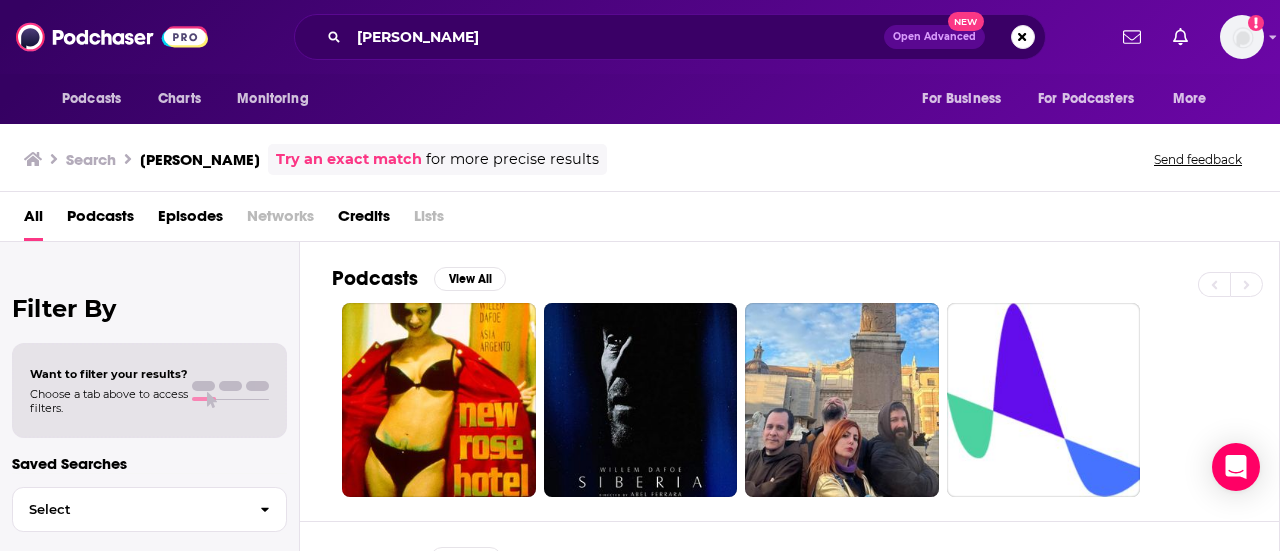 click at bounding box center (805, 400) 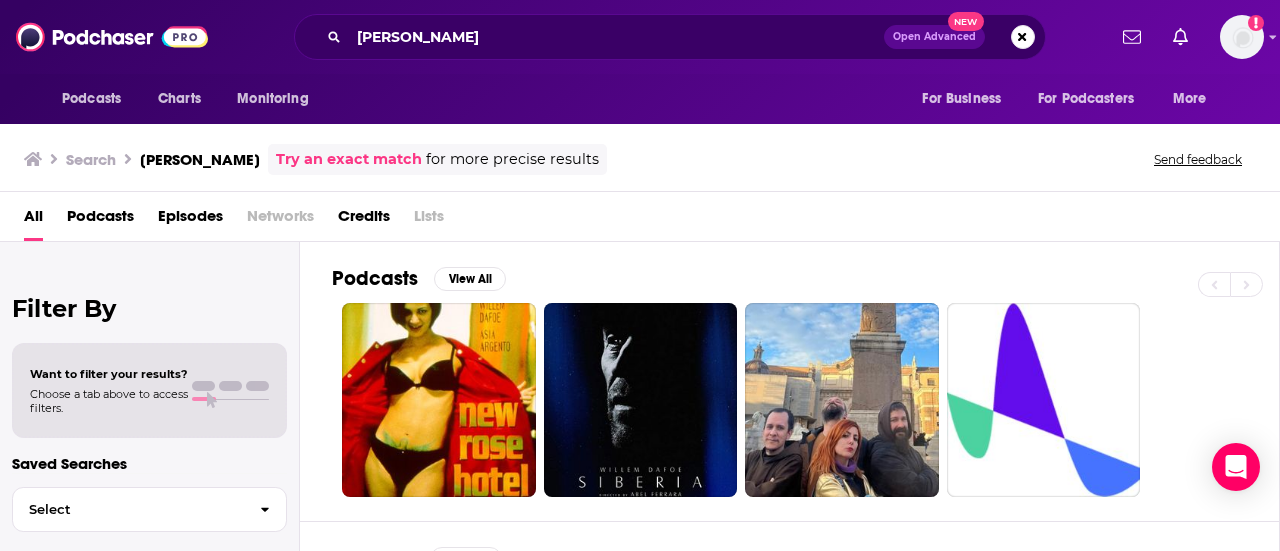 click on "[PERSON_NAME] Open Advanced New" at bounding box center [670, 37] 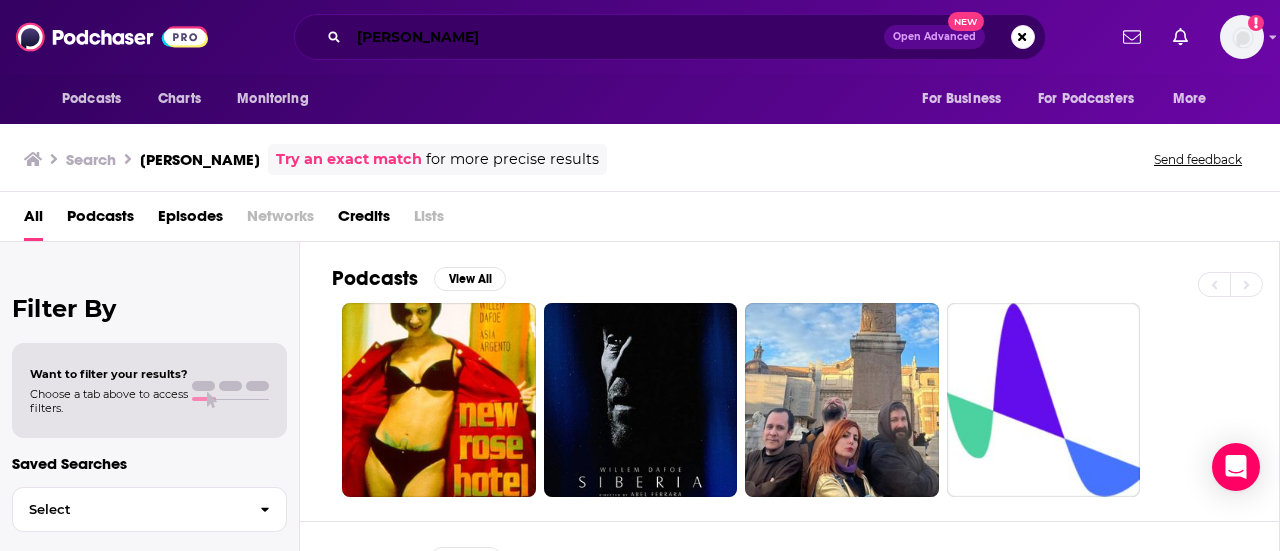 click on "[PERSON_NAME]" at bounding box center [616, 37] 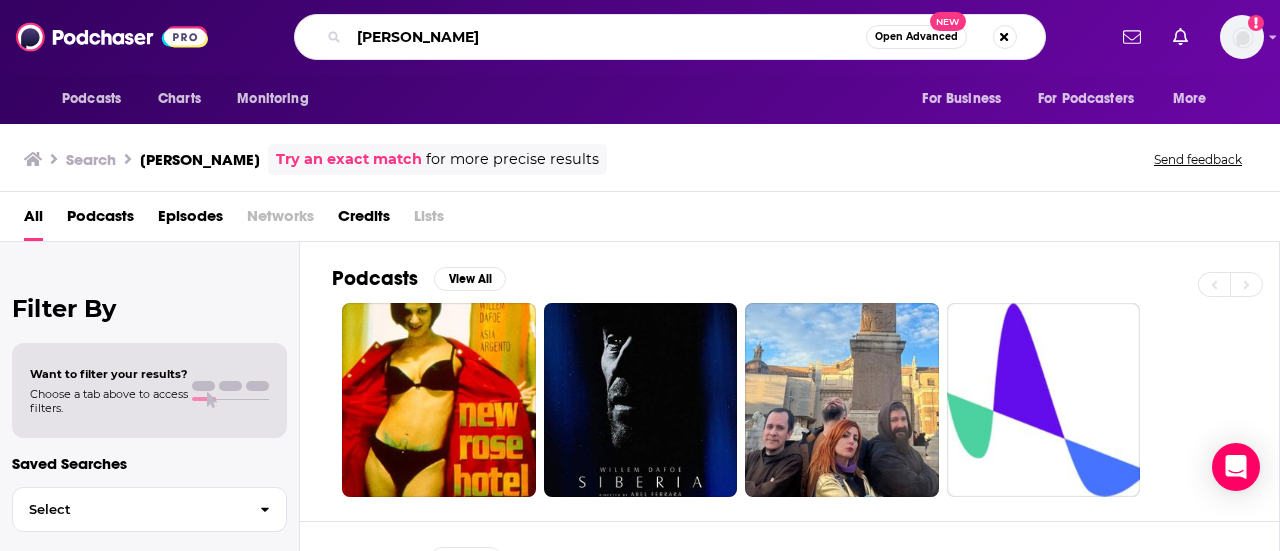 click on "[PERSON_NAME]" at bounding box center (607, 37) 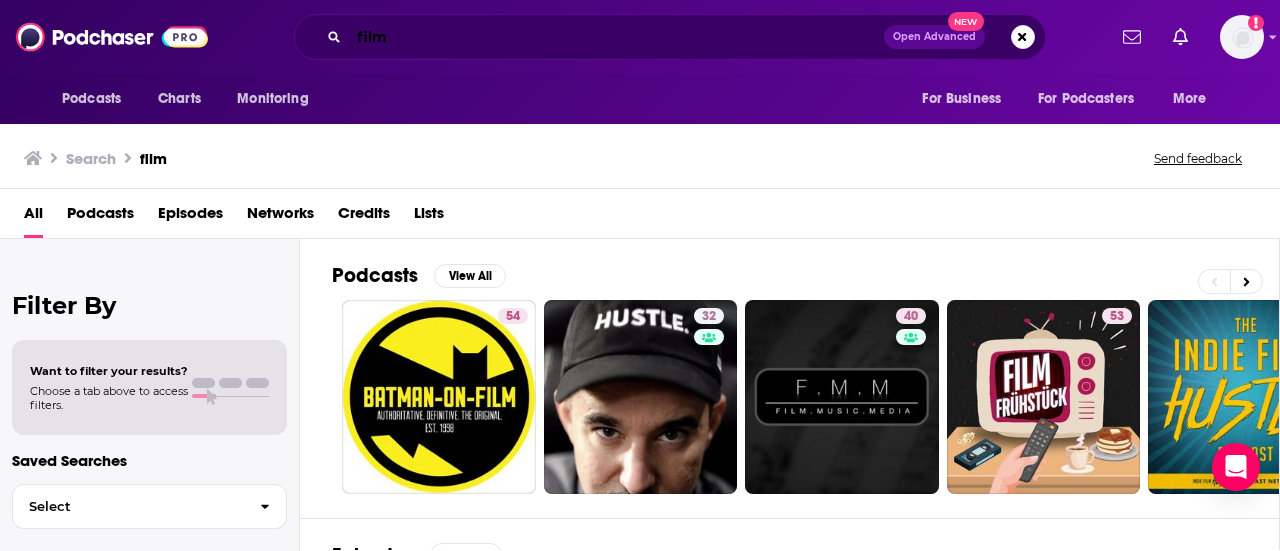 click on "film" at bounding box center [616, 37] 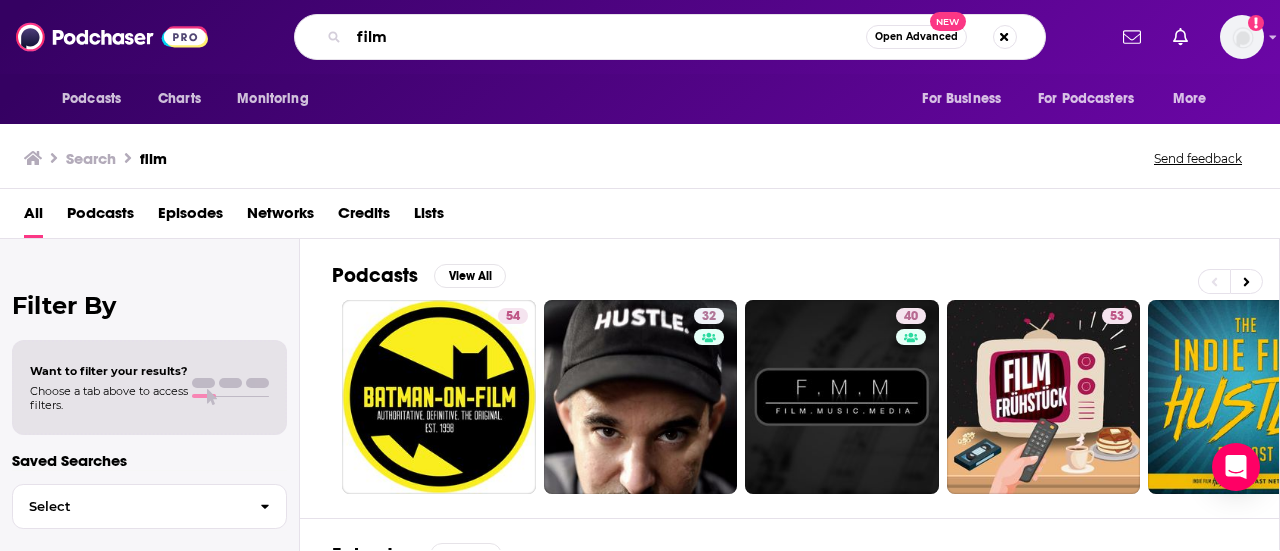 click on "film" at bounding box center [607, 37] 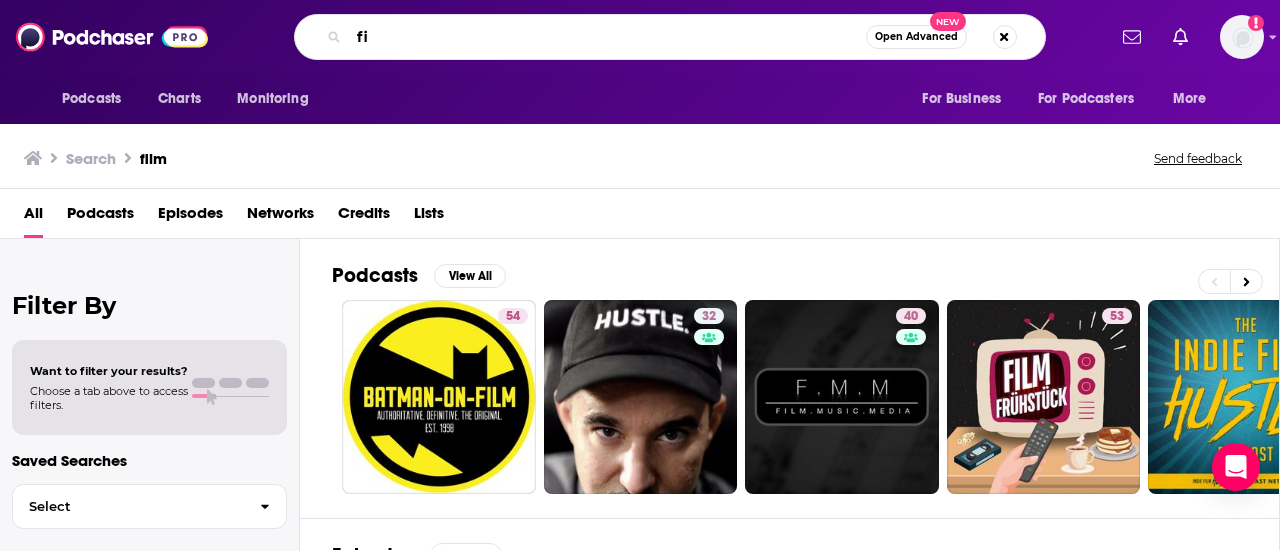type on "f" 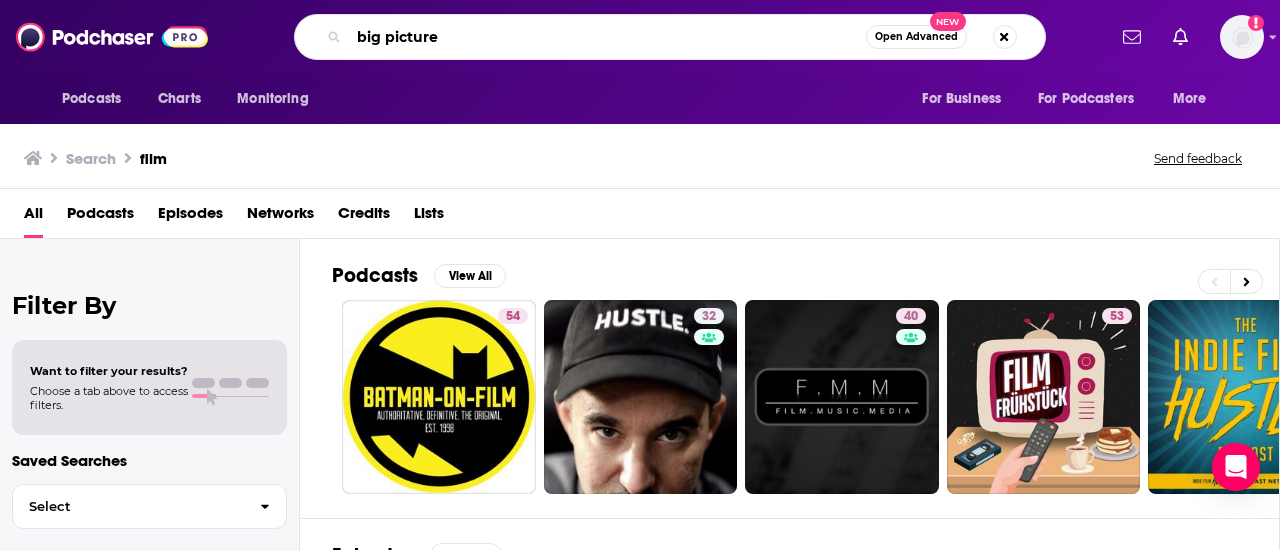 type on "big picture" 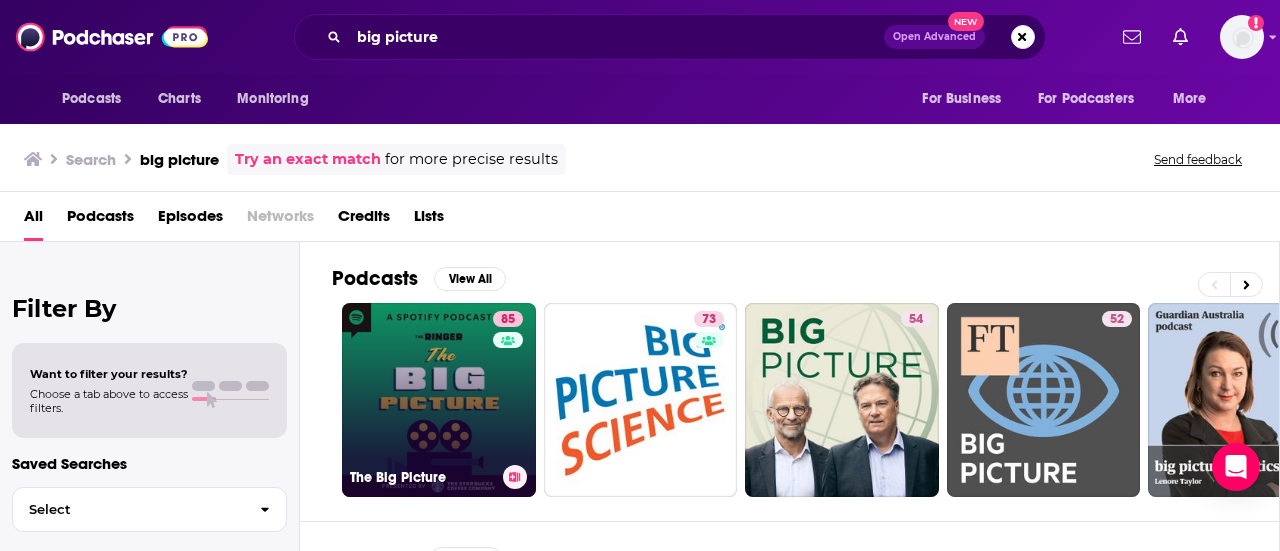 click on "85 The Big Picture" at bounding box center [439, 400] 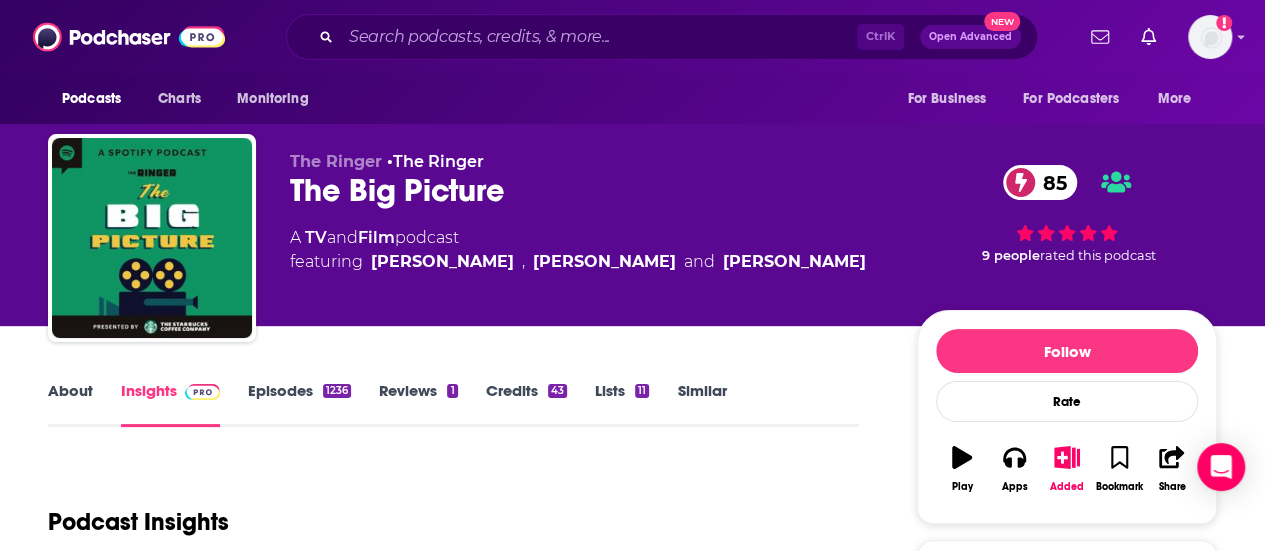 click on "Film" 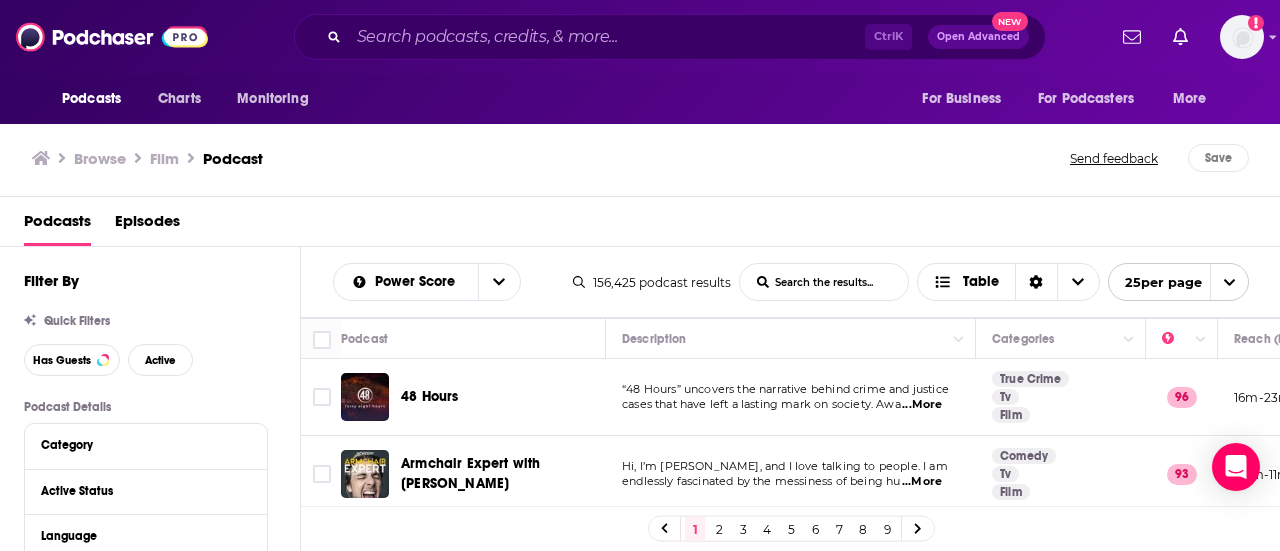 click on "Podcasts Episodes" at bounding box center (644, 225) 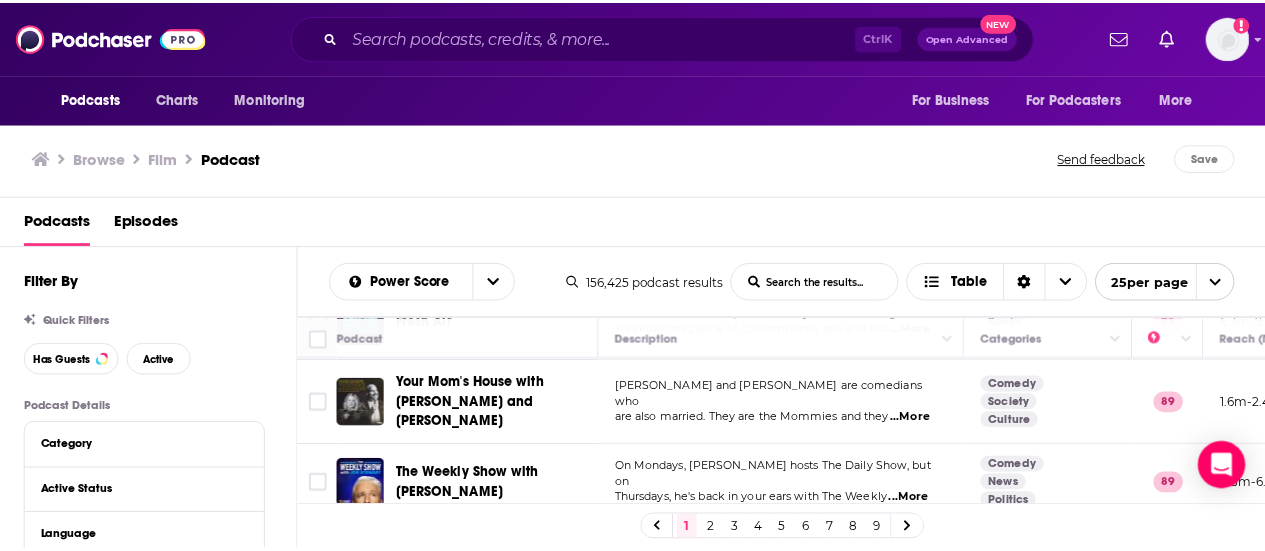 scroll, scrollTop: 561, scrollLeft: 0, axis: vertical 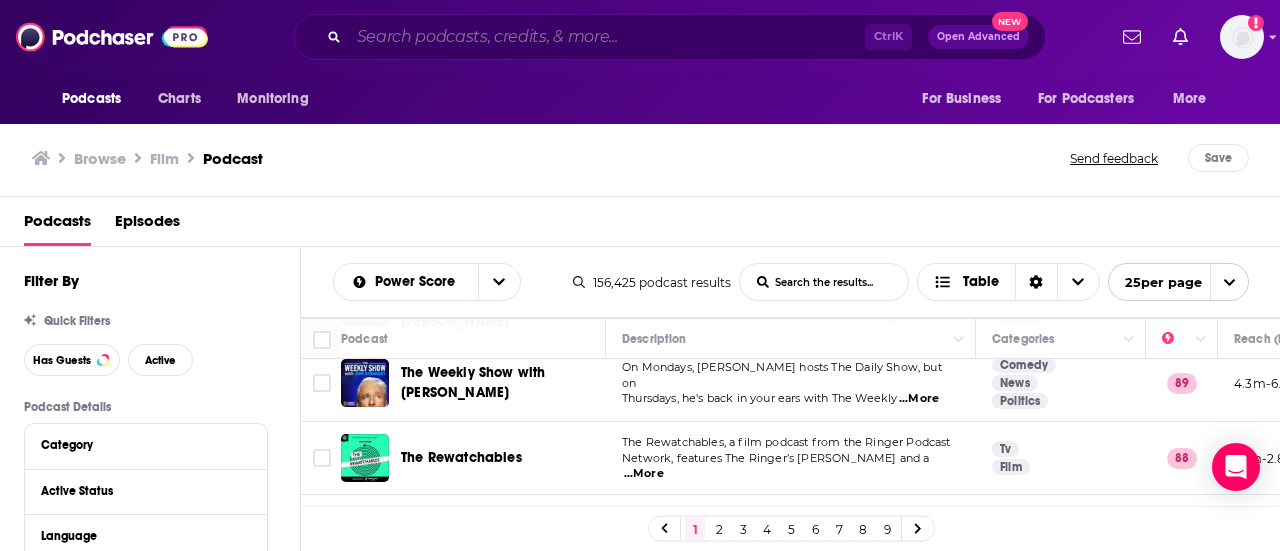 click at bounding box center (607, 37) 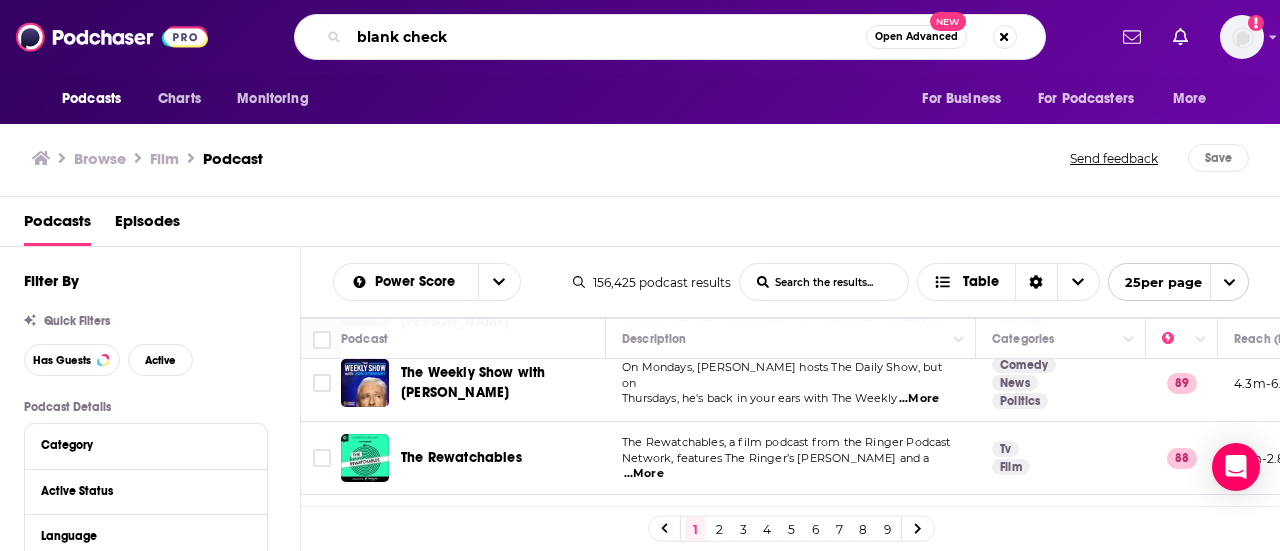 type on "blank check" 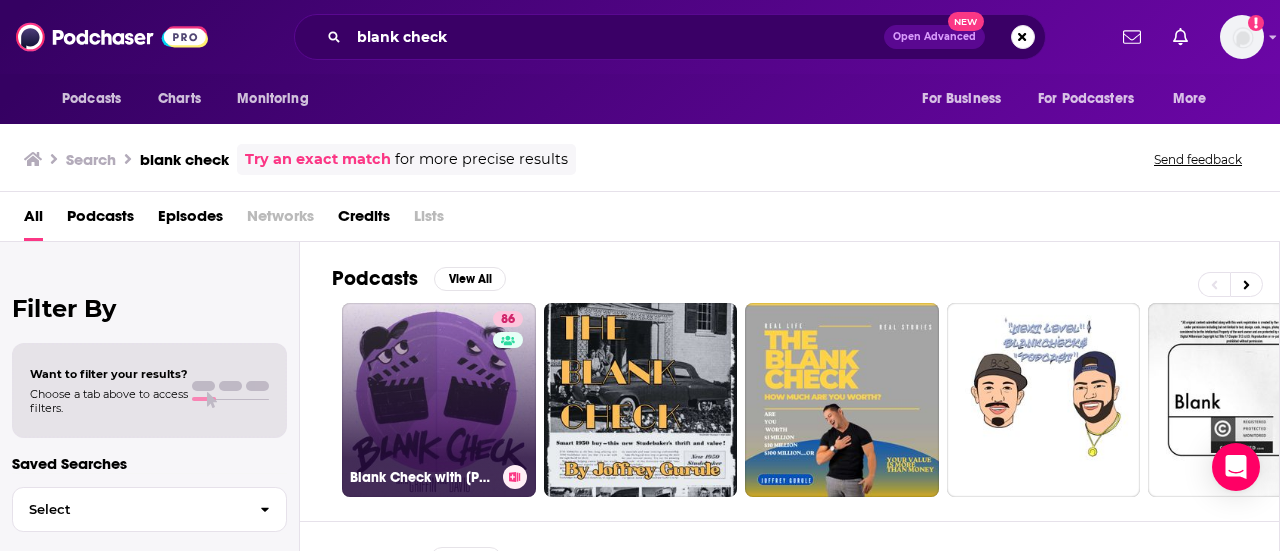 click on "86 Blank Check with [PERSON_NAME] & [PERSON_NAME]" at bounding box center [439, 400] 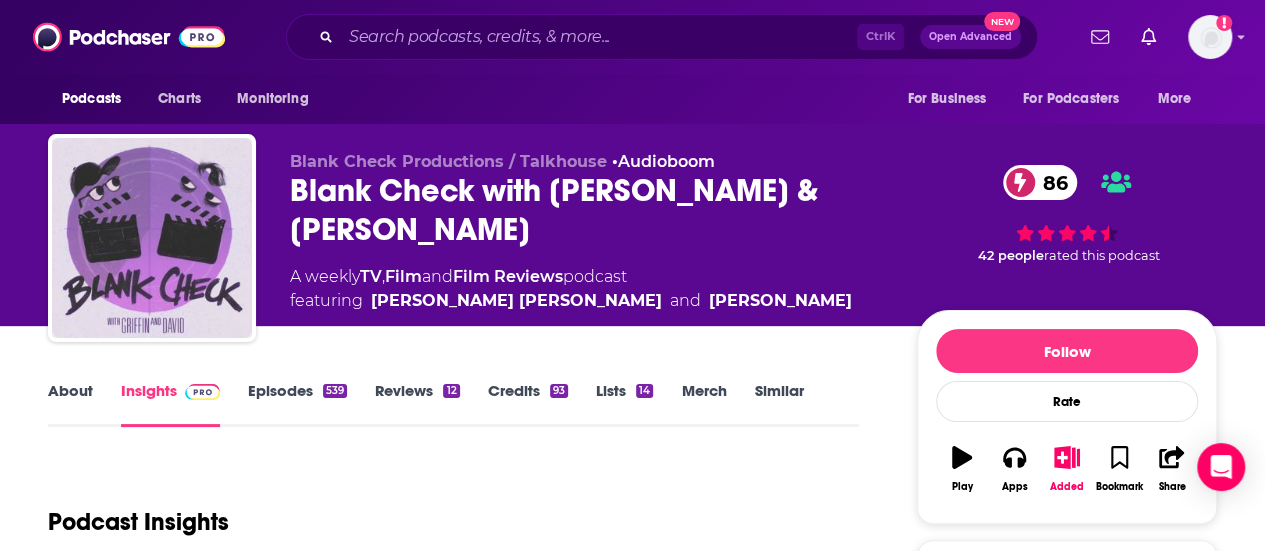 click on "Episodes 539" at bounding box center [297, 404] 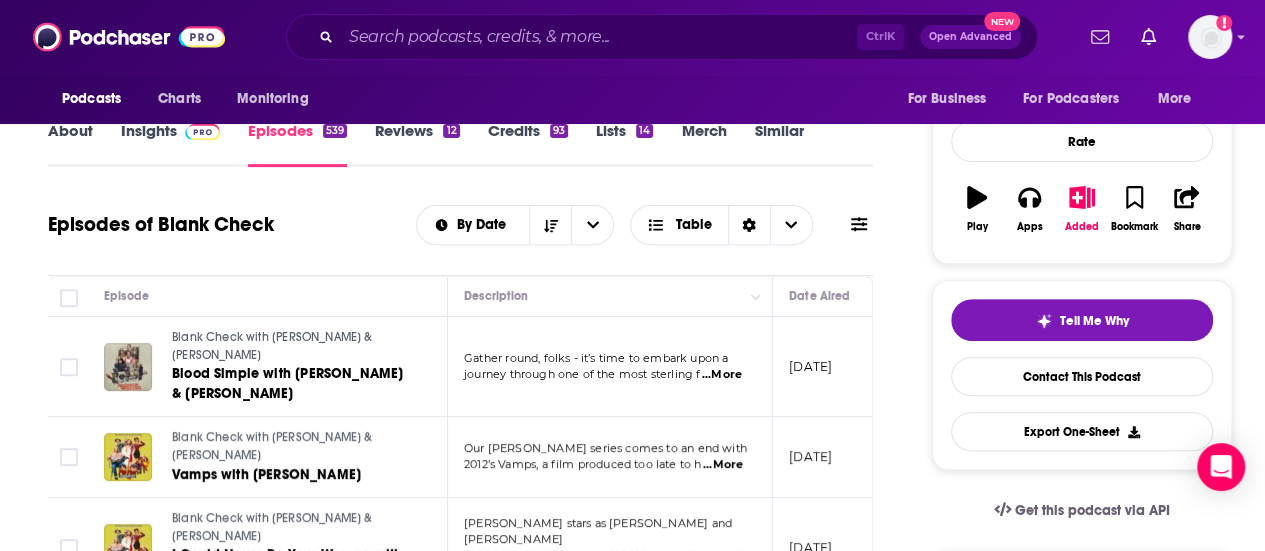 scroll, scrollTop: 242, scrollLeft: 0, axis: vertical 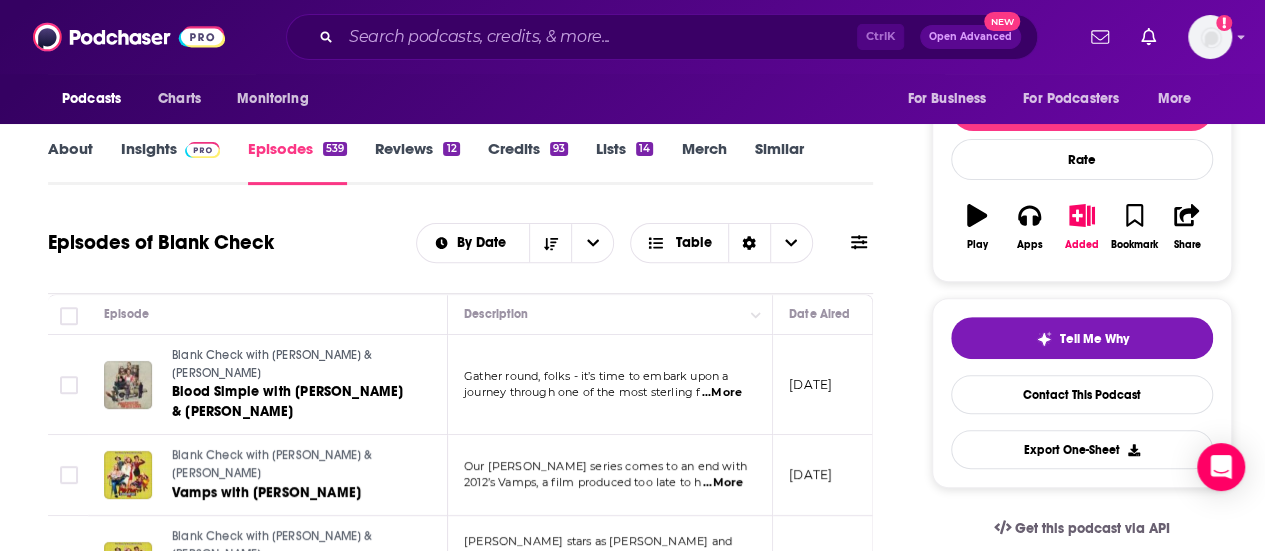 click on "...More" at bounding box center [722, 393] 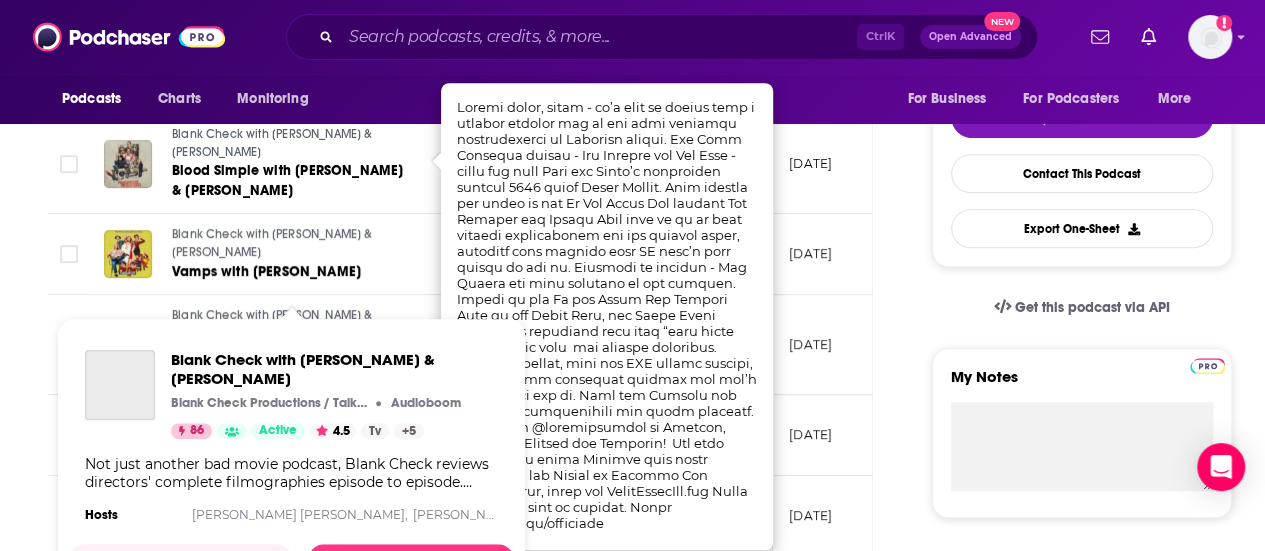 scroll, scrollTop: 522, scrollLeft: 0, axis: vertical 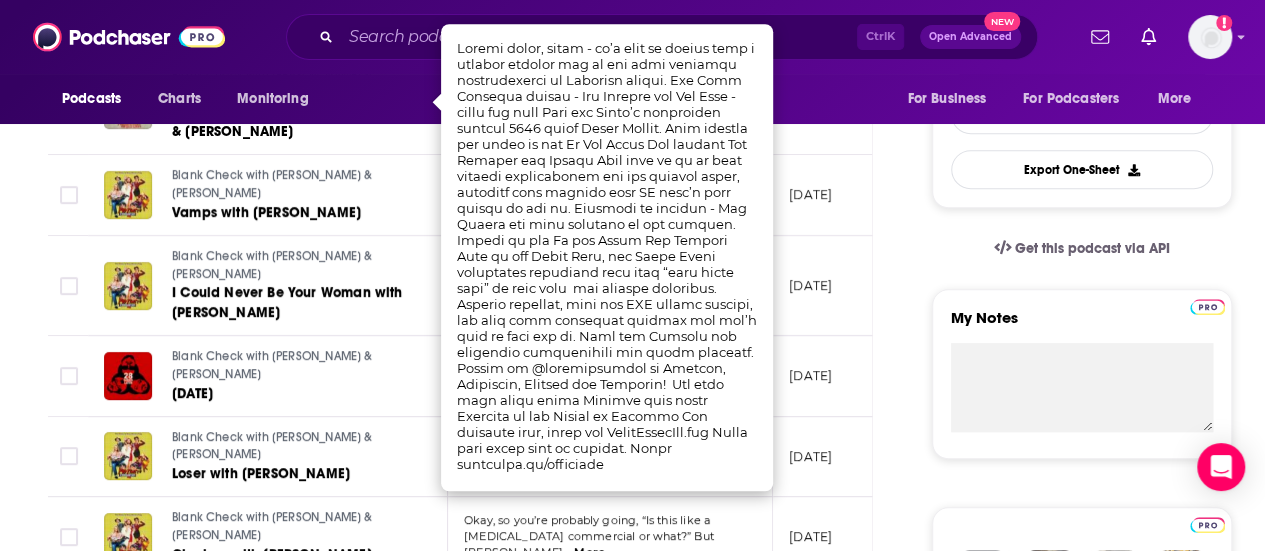 click on "Blank Check with [PERSON_NAME] & [PERSON_NAME]" at bounding box center [272, 184] 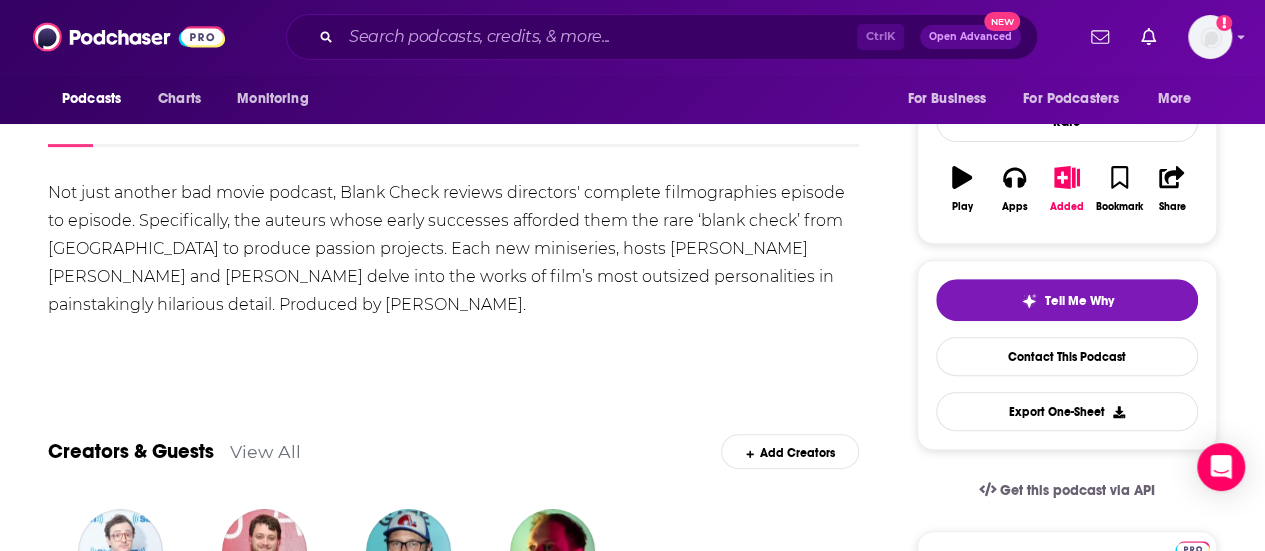 scroll, scrollTop: 320, scrollLeft: 0, axis: vertical 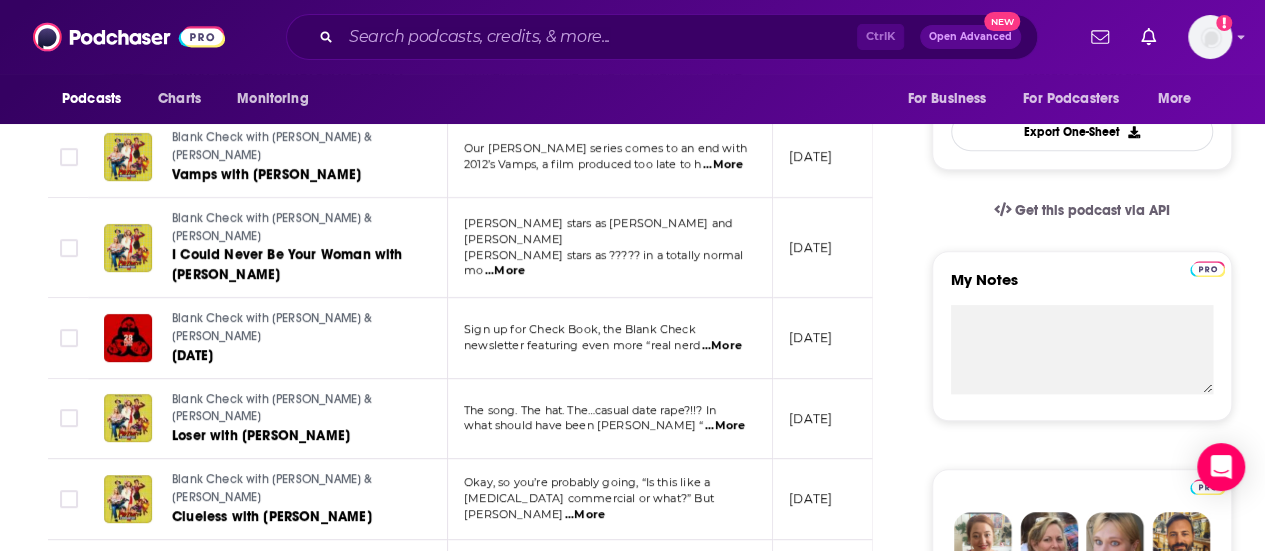 click on "...More" at bounding box center (722, 346) 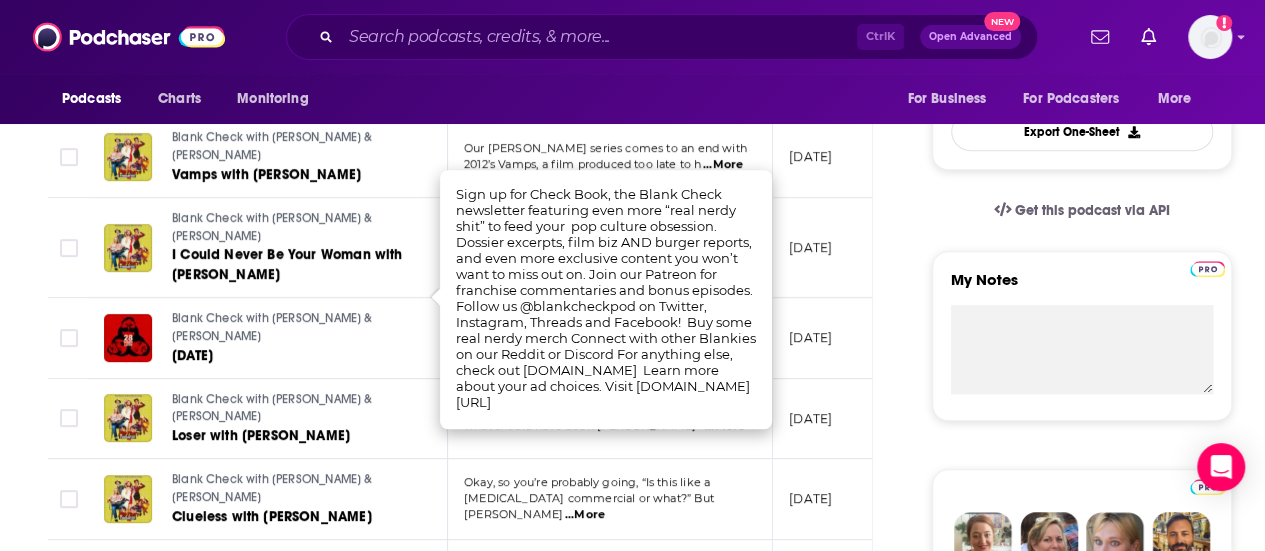 click on "About Insights Episodes 539 Reviews 12 Credits 93 Lists 14 Merch Similar Episodes of Blank Check By Date Table Episode Description Date Aired Reach Episode Guests Length Blank Check with [PERSON_NAME] & [PERSON_NAME] Simple with [PERSON_NAME] & [PERSON_NAME] Gather round, folks - it’s time to embark upon a journey through one of the most sterling f  ...More [DATE] 430k-638k [PERSON_NAME] [PERSON_NAME] 2:44:26 s Blank Check with [PERSON_NAME] & [PERSON_NAME] with [PERSON_NAME] Our [PERSON_NAME] series comes to an end with 2012’s Vamps, a film produced too late to h  ...More [DATE] 259k-384k -- 2:45:46 s Blank Check with [PERSON_NAME] & [PERSON_NAME] Could Never Be Your Woman with [PERSON_NAME] [PERSON_NAME] stars as [PERSON_NAME] and [PERSON_NAME] stars as ????? in a totally normal mo  ...More [DATE] 218k-323k -- 2:26:06 s Blank Check with [PERSON_NAME] & [PERSON_NAME] [DATE] Sign up for Check Book, the Blank Check newsletter featuring even more “real nerd  ...More [DATE] 220k-327k -- 3:01:41 s  ...More [DATE]" at bounding box center [474, 1158] 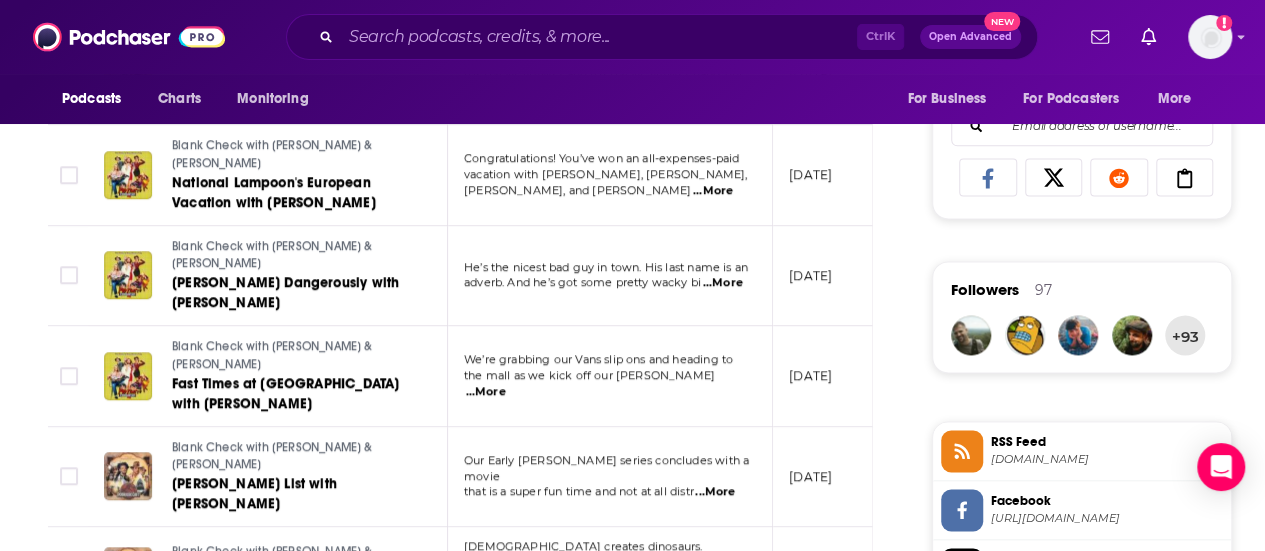 scroll, scrollTop: 1280, scrollLeft: 0, axis: vertical 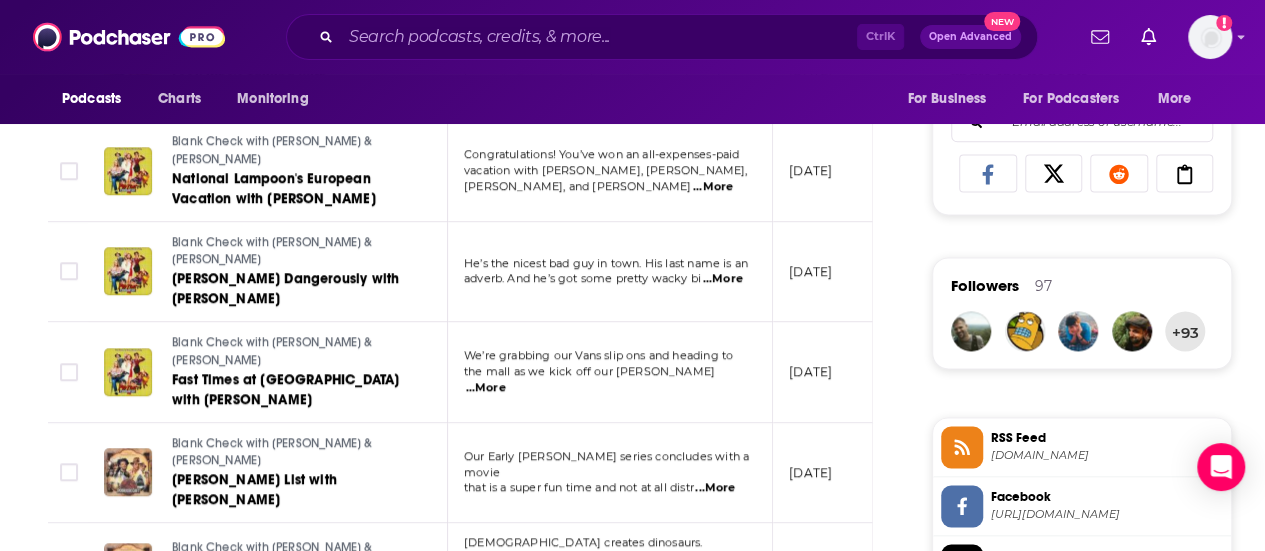 click on "Everyone knows Captain [PERSON_NAME] got swallowed by" at bounding box center (609, 645) 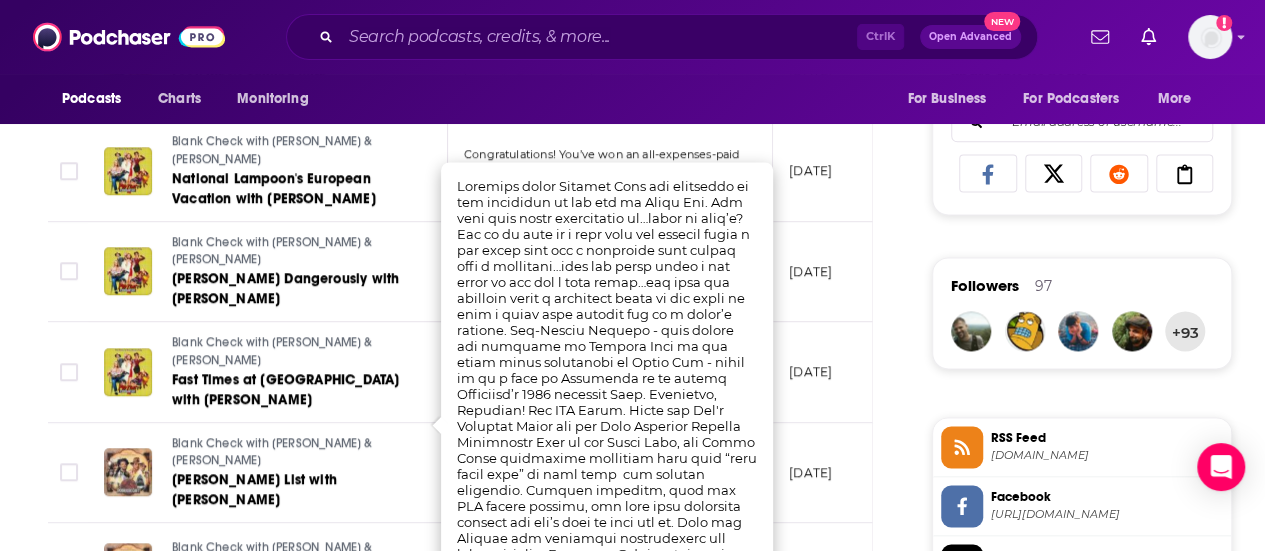 click on "About Insights Episodes 539 Reviews 12 Credits 93 Lists 14 Merch Similar Episodes of Blank Check By Date Table Episode Description Date Aired Reach Episode Guests Length Blank Check with [PERSON_NAME] & [PERSON_NAME] Simple with [PERSON_NAME] & [PERSON_NAME] Gather round, folks - it’s time to embark upon a journey through one of the most sterling f  ...More [DATE] 430k-638k [PERSON_NAME] [PERSON_NAME] 2:44:26 s Blank Check with [PERSON_NAME] & [PERSON_NAME] with [PERSON_NAME] Our [PERSON_NAME] series comes to an end with 2012’s Vamps, a film produced too late to h  ...More [DATE] 259k-384k -- 2:45:46 s Blank Check with [PERSON_NAME] & [PERSON_NAME] Could Never Be Your Woman with [PERSON_NAME] [PERSON_NAME] stars as [PERSON_NAME] and [PERSON_NAME] stars as ????? in a totally normal mo  ...More [DATE] 218k-323k -- 2:26:06 s Blank Check with [PERSON_NAME] & [PERSON_NAME] [DATE] Sign up for Check Book, the Blank Check newsletter featuring even more “real nerd  ...More [DATE] 220k-327k -- 3:01:41 s  ...More [DATE]" at bounding box center [640, 412] 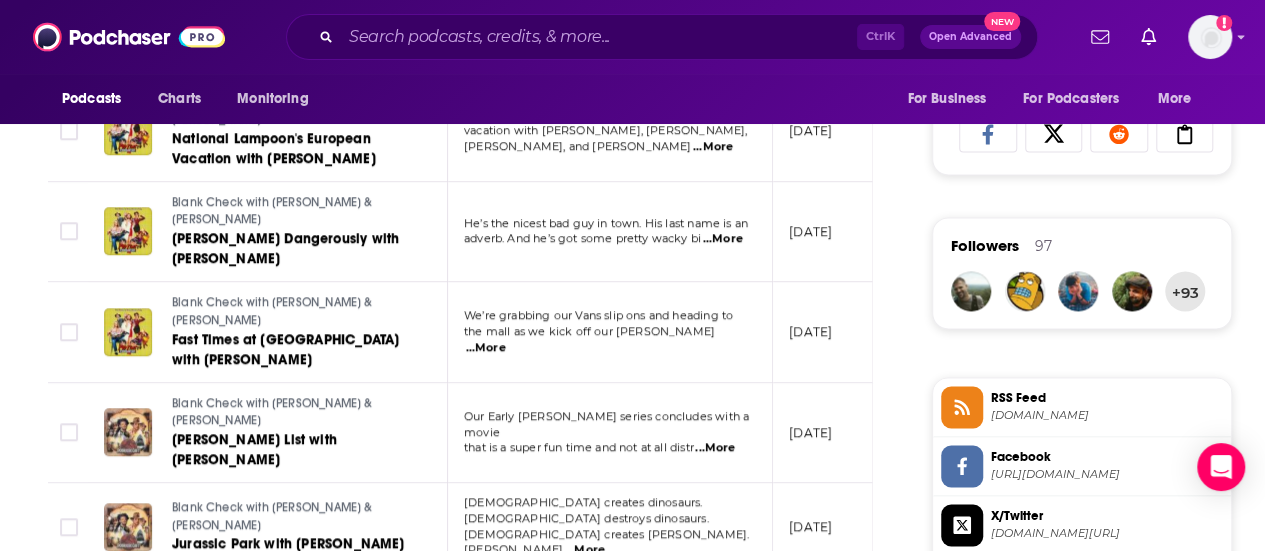 scroll, scrollTop: 1360, scrollLeft: 0, axis: vertical 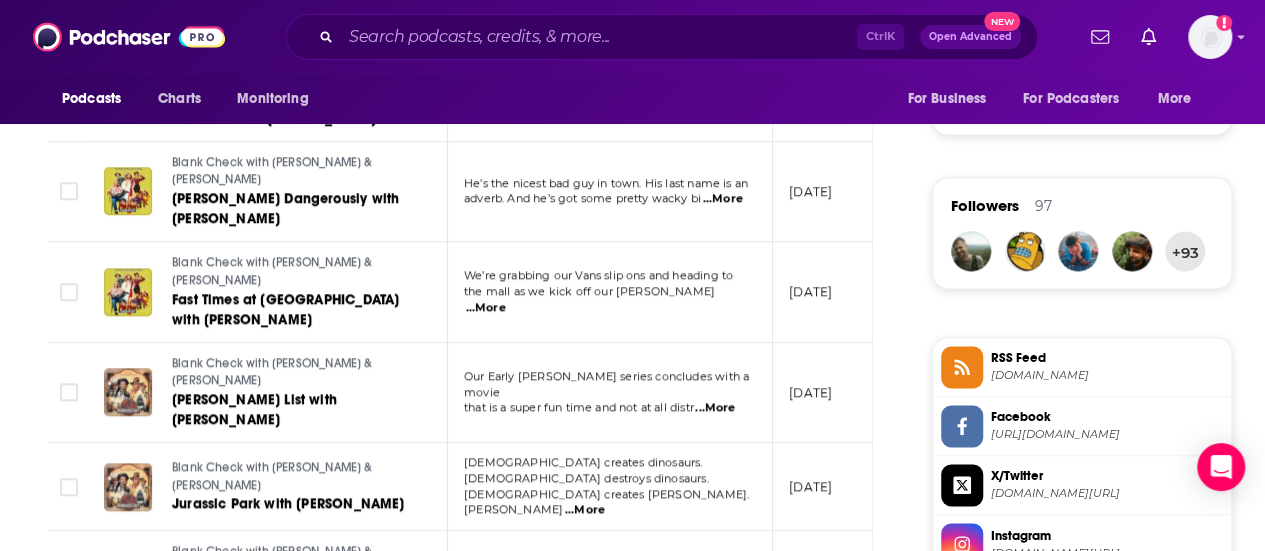 click on "...More" at bounding box center [717, 679] 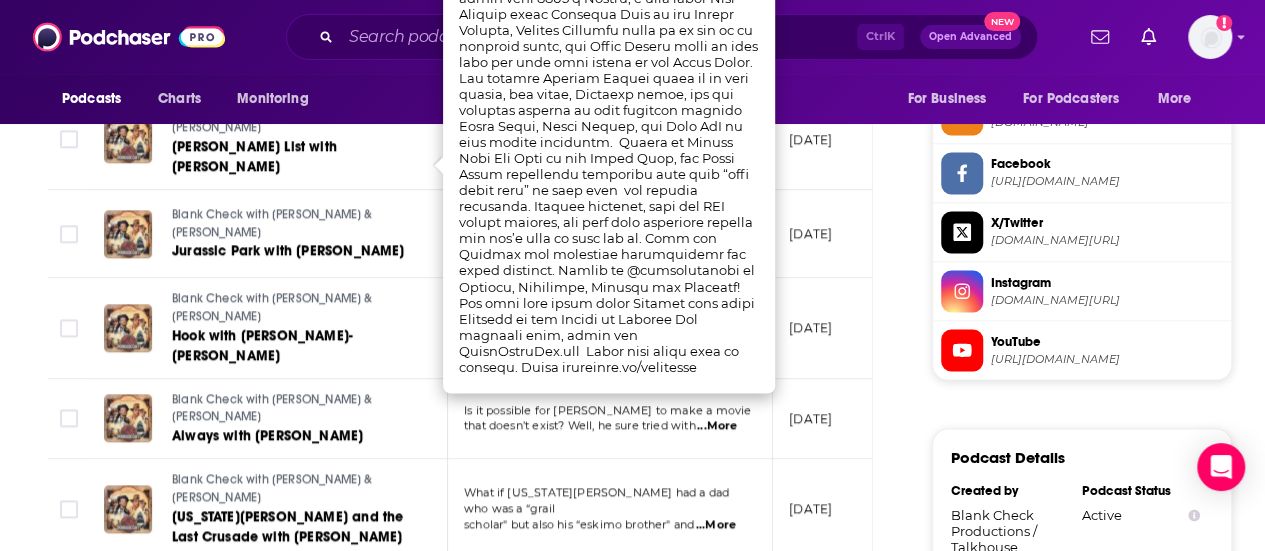 scroll, scrollTop: 1640, scrollLeft: 0, axis: vertical 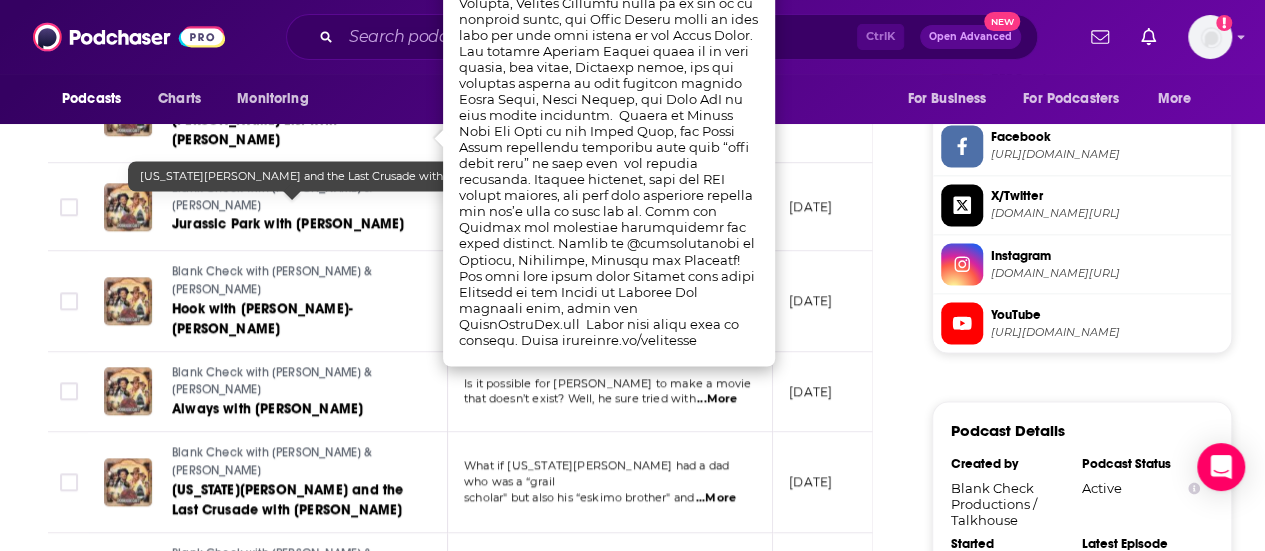 click on "[US_STATE][PERSON_NAME] and the Last Crusade with [PERSON_NAME]" at bounding box center [287, 499] 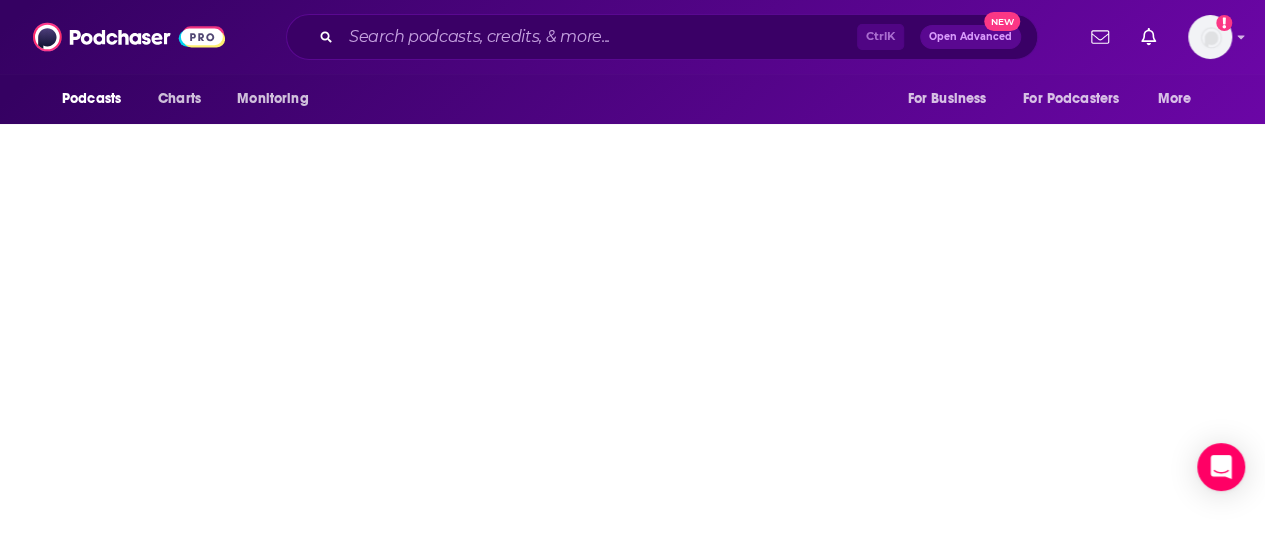 scroll, scrollTop: 0, scrollLeft: 0, axis: both 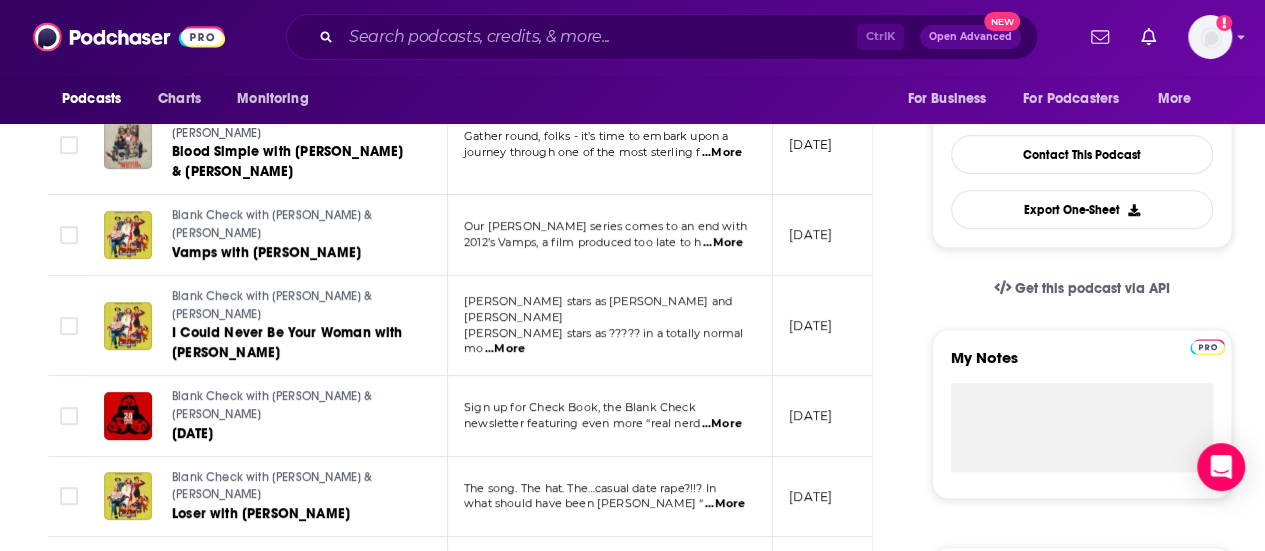 click on "...More" at bounding box center [723, 243] 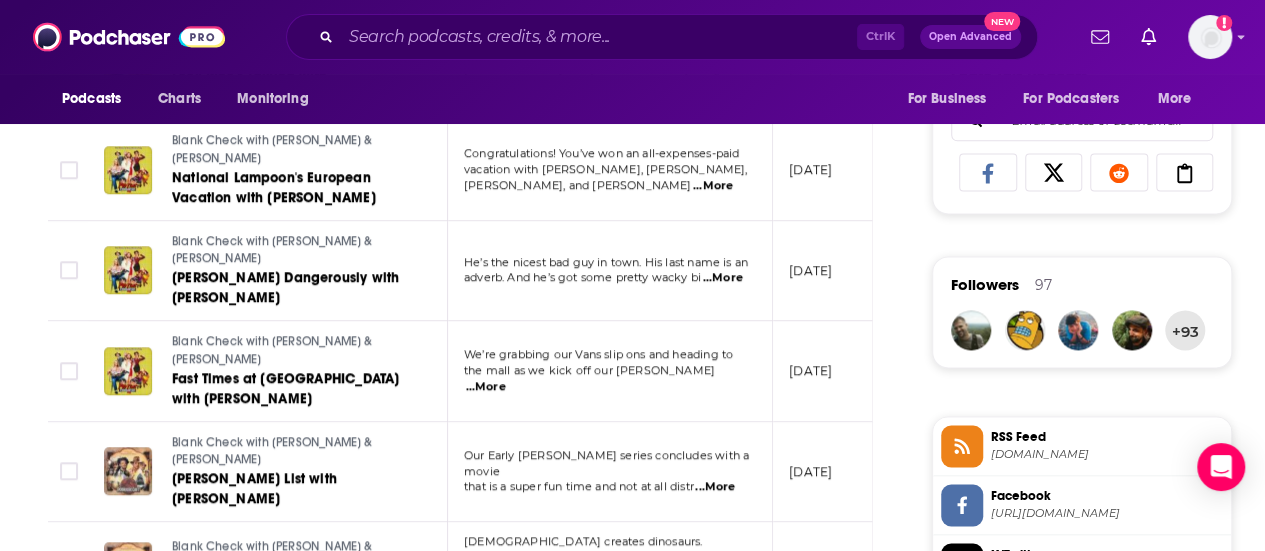 scroll, scrollTop: 1282, scrollLeft: 0, axis: vertical 